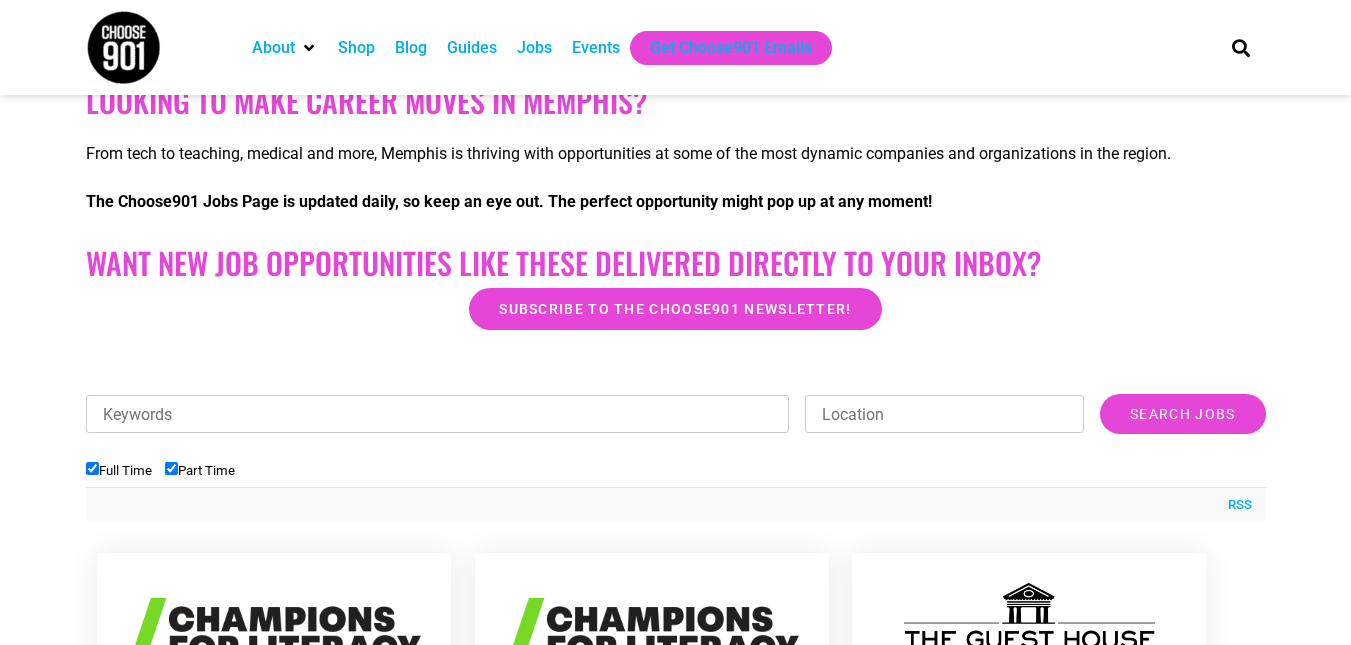scroll, scrollTop: 375, scrollLeft: 0, axis: vertical 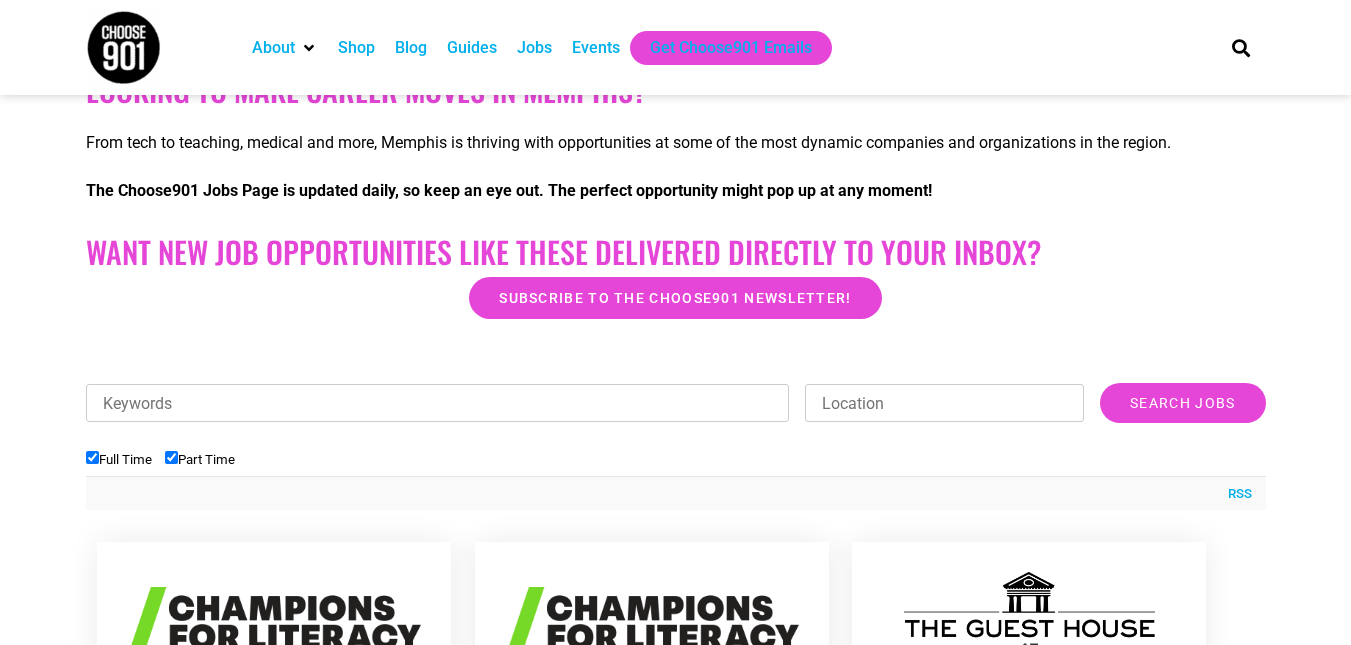 click on "Full Time
Part Time" at bounding box center [676, 459] 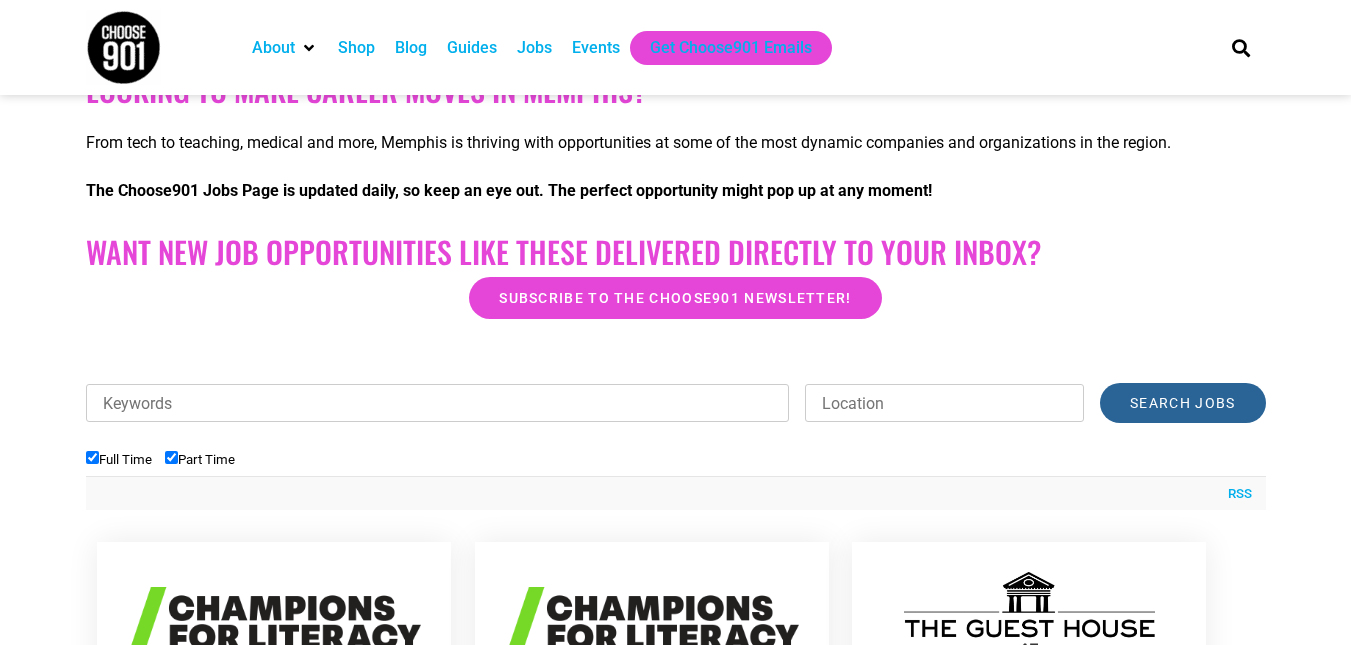click on "Search Jobs" at bounding box center (1182, 403) 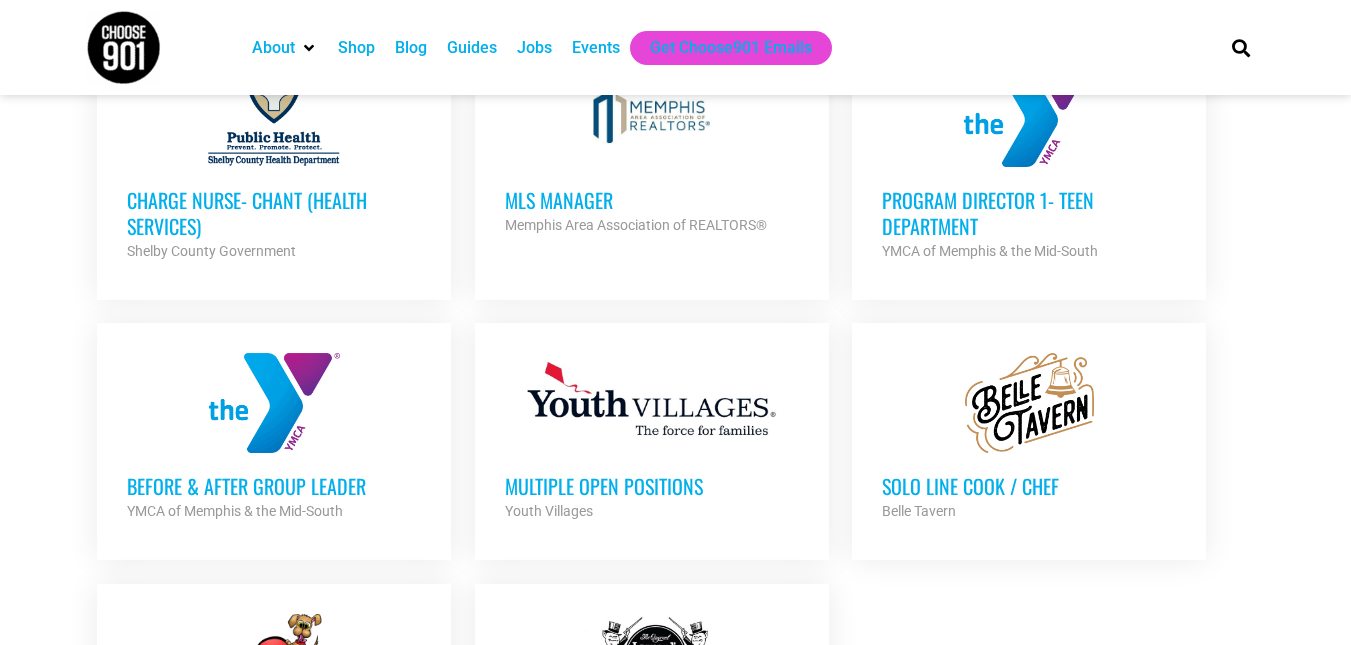 scroll, scrollTop: 1970, scrollLeft: 0, axis: vertical 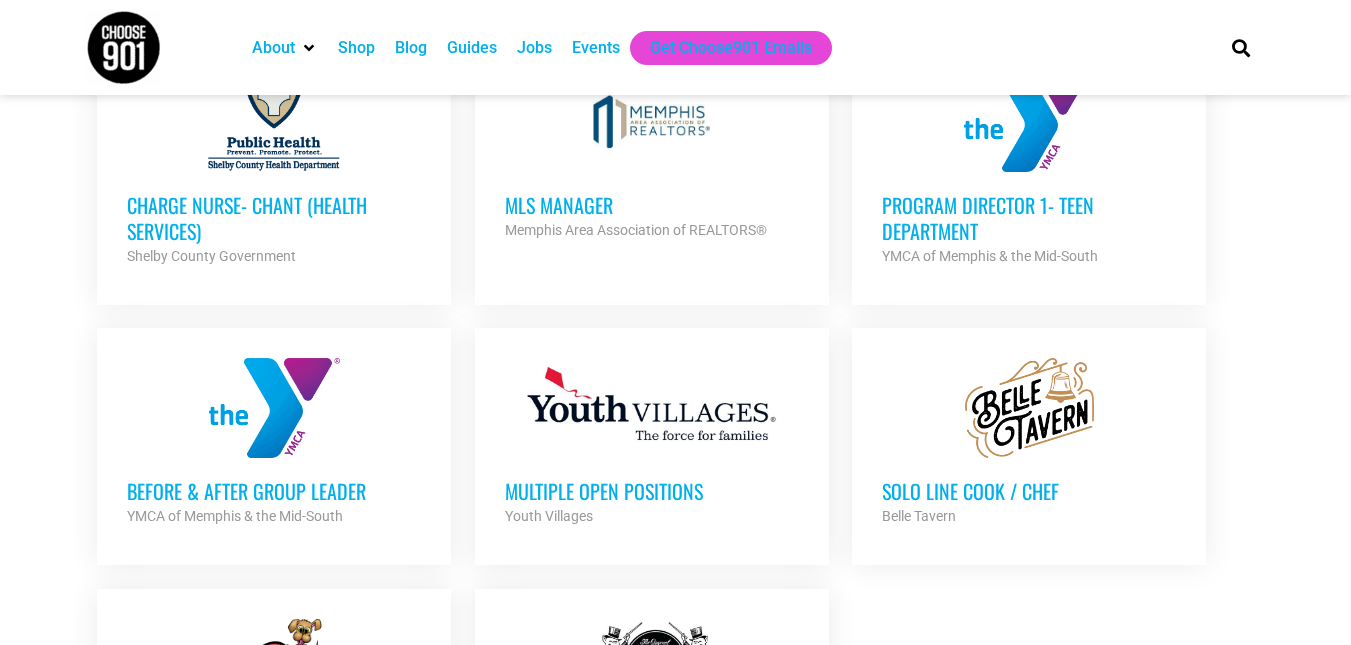 click at bounding box center [652, 122] 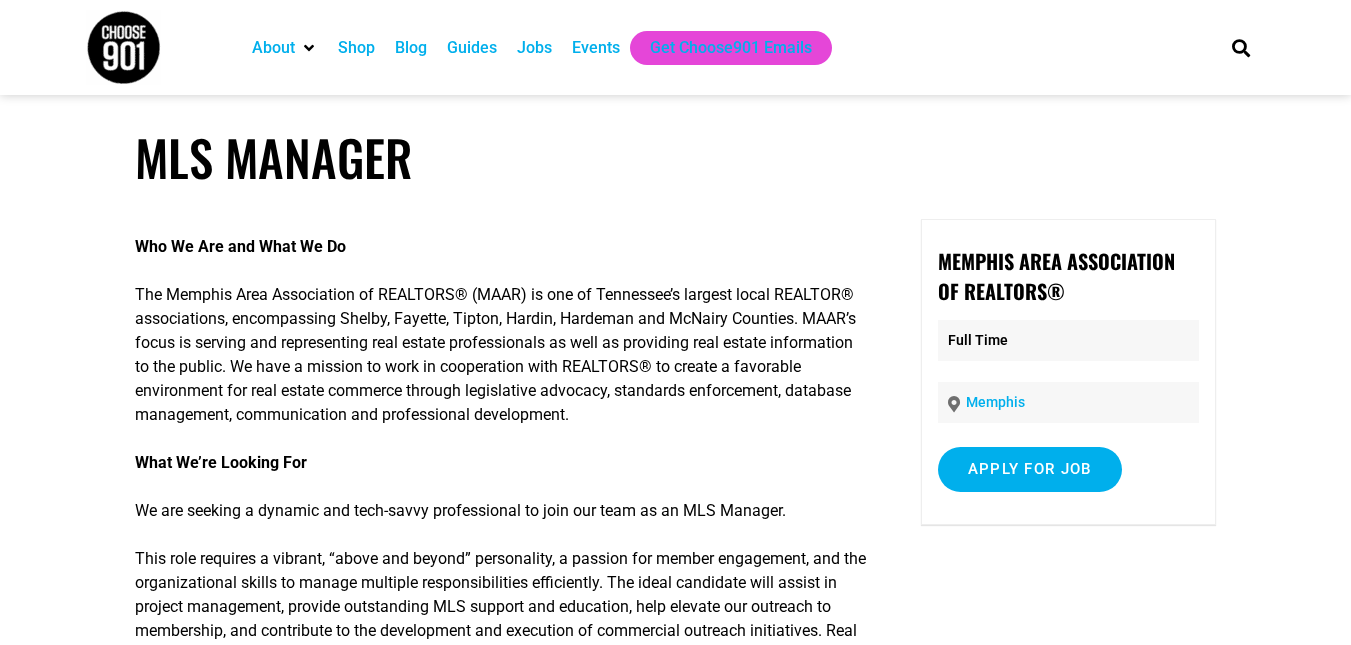 scroll, scrollTop: 19, scrollLeft: 0, axis: vertical 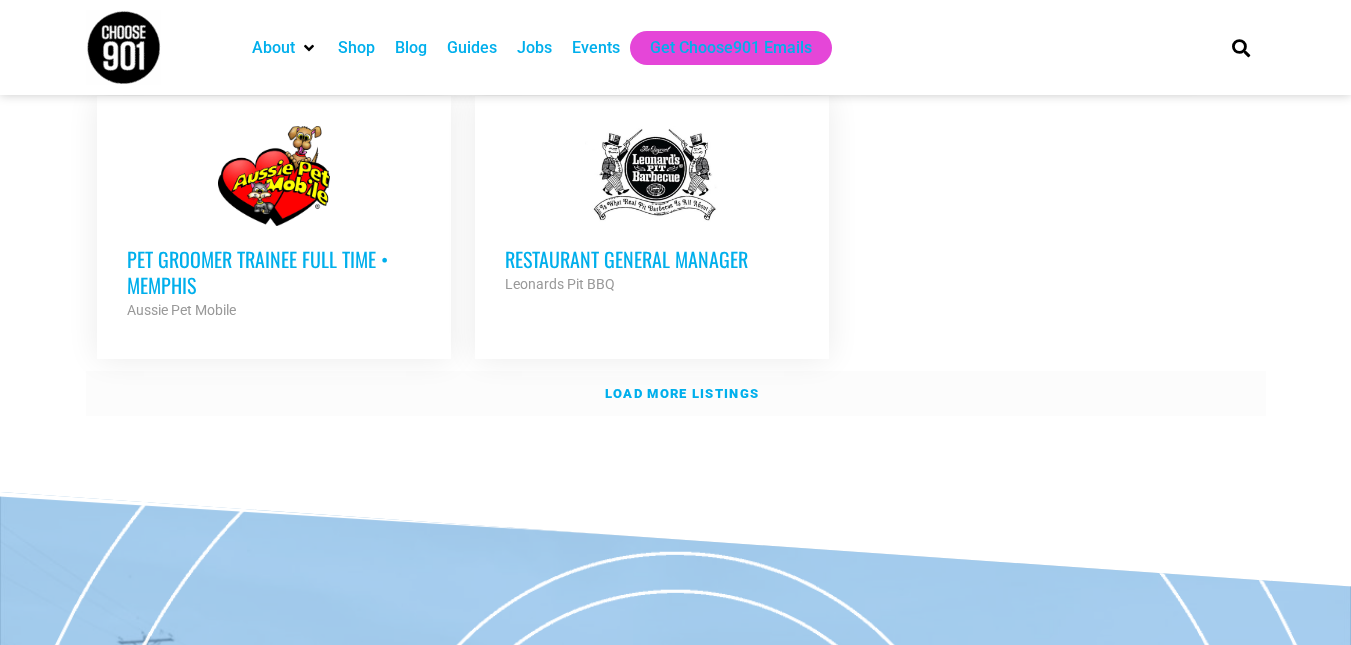 click on "Load more listings" at bounding box center [682, 393] 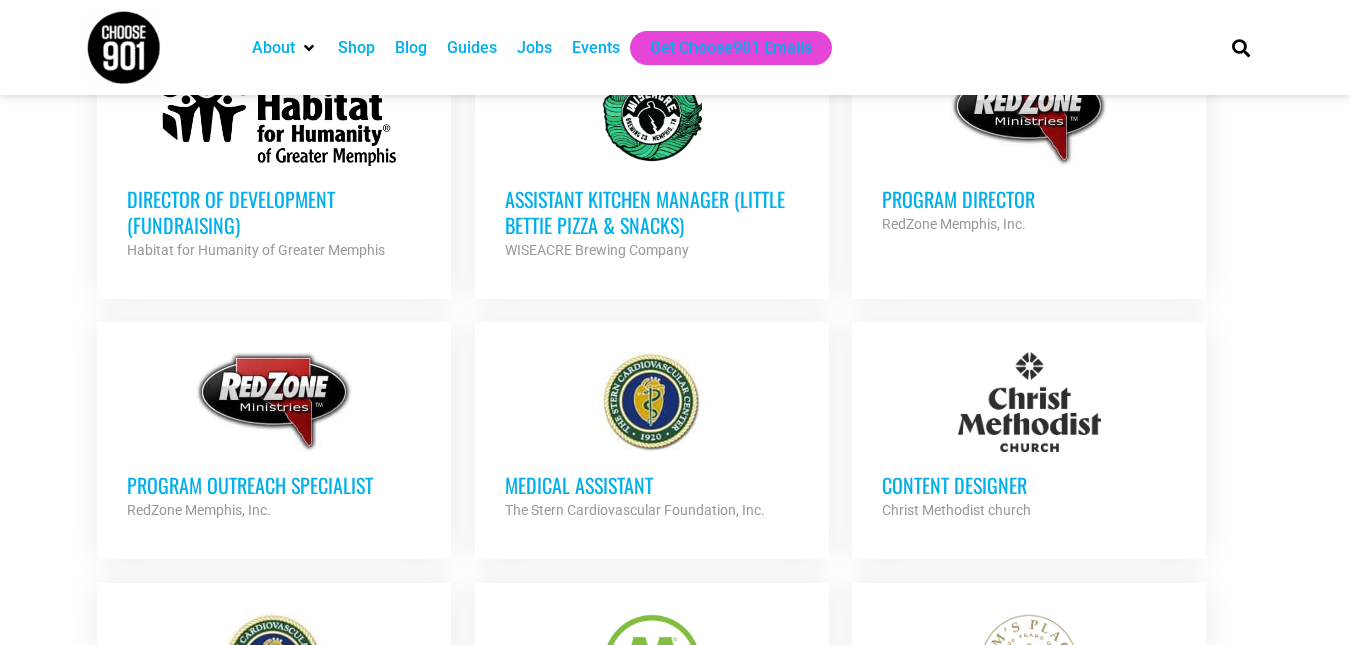 scroll, scrollTop: 3092, scrollLeft: 0, axis: vertical 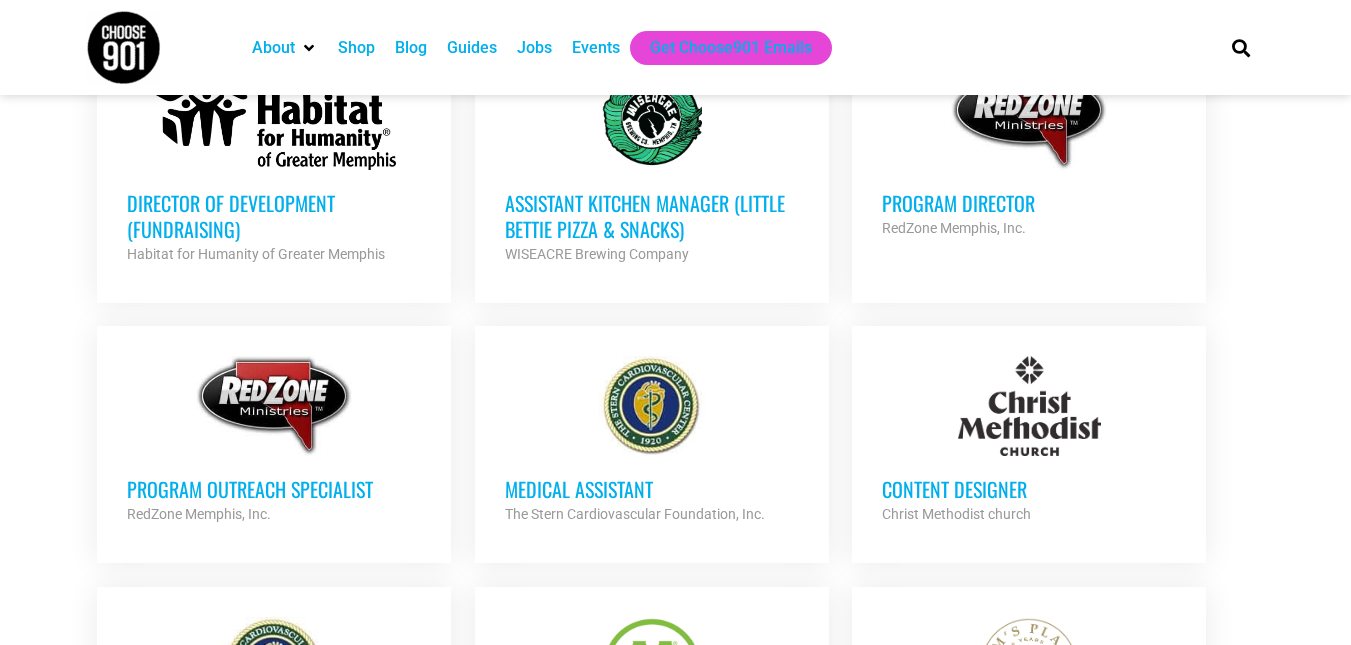 click on "Assistant Kitchen Manager (Little Bettie Pizza & Snacks)" at bounding box center (652, 216) 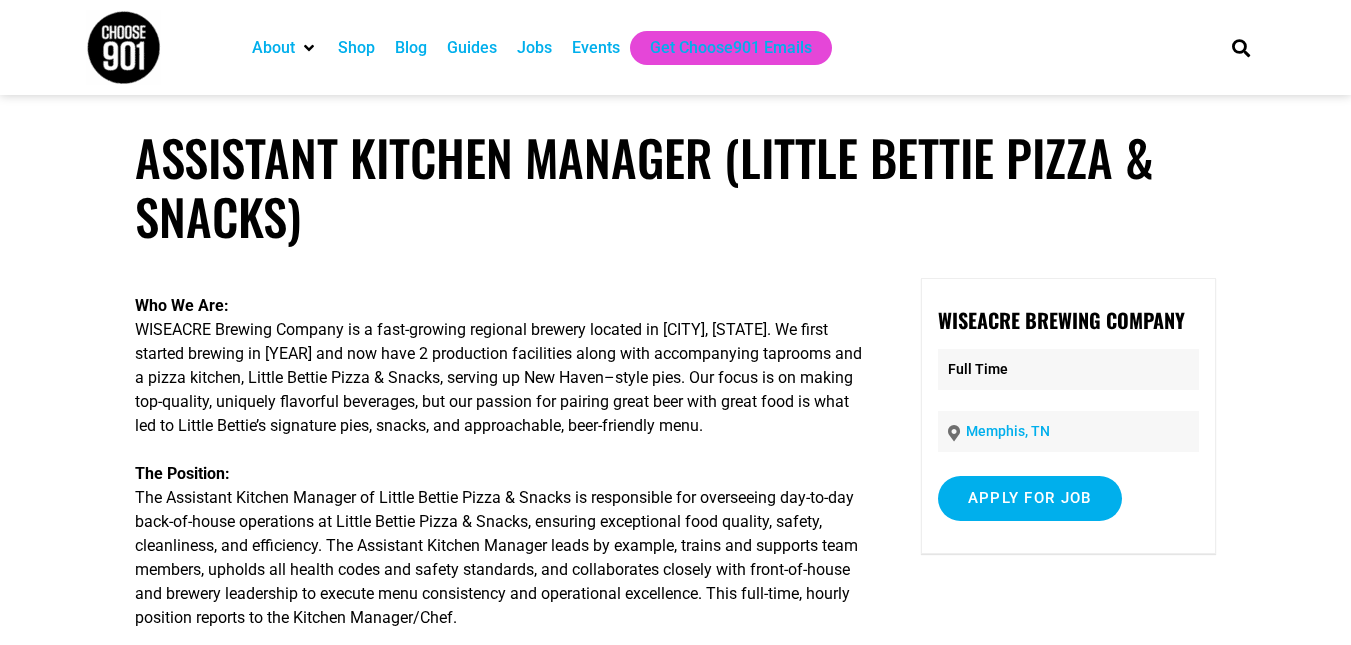 scroll, scrollTop: 376, scrollLeft: 0, axis: vertical 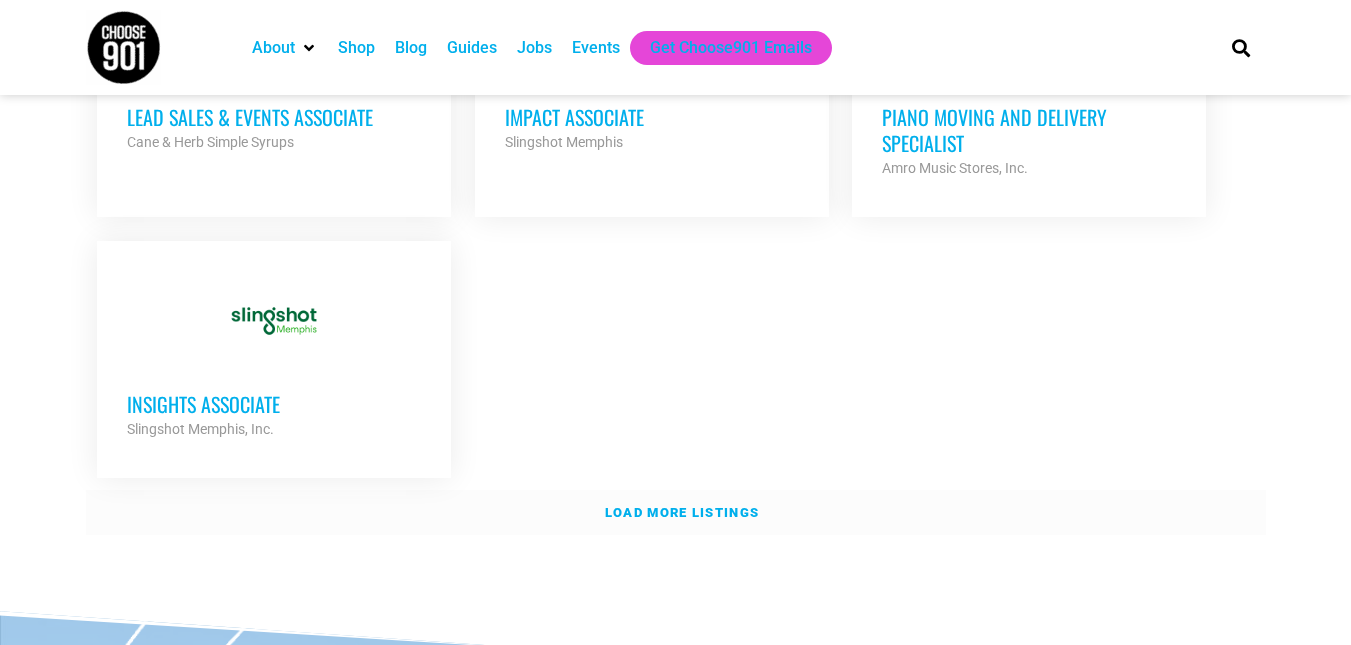 click on "Load more listings" at bounding box center [676, 513] 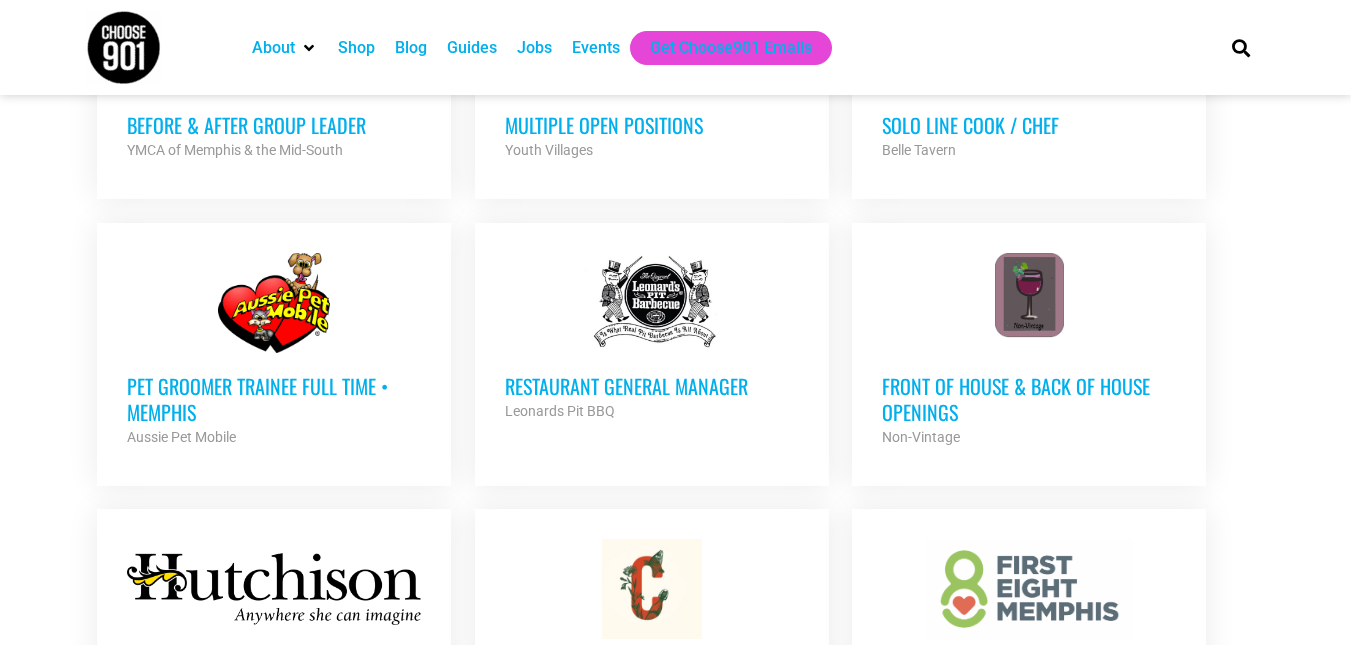 scroll, scrollTop: 2334, scrollLeft: 0, axis: vertical 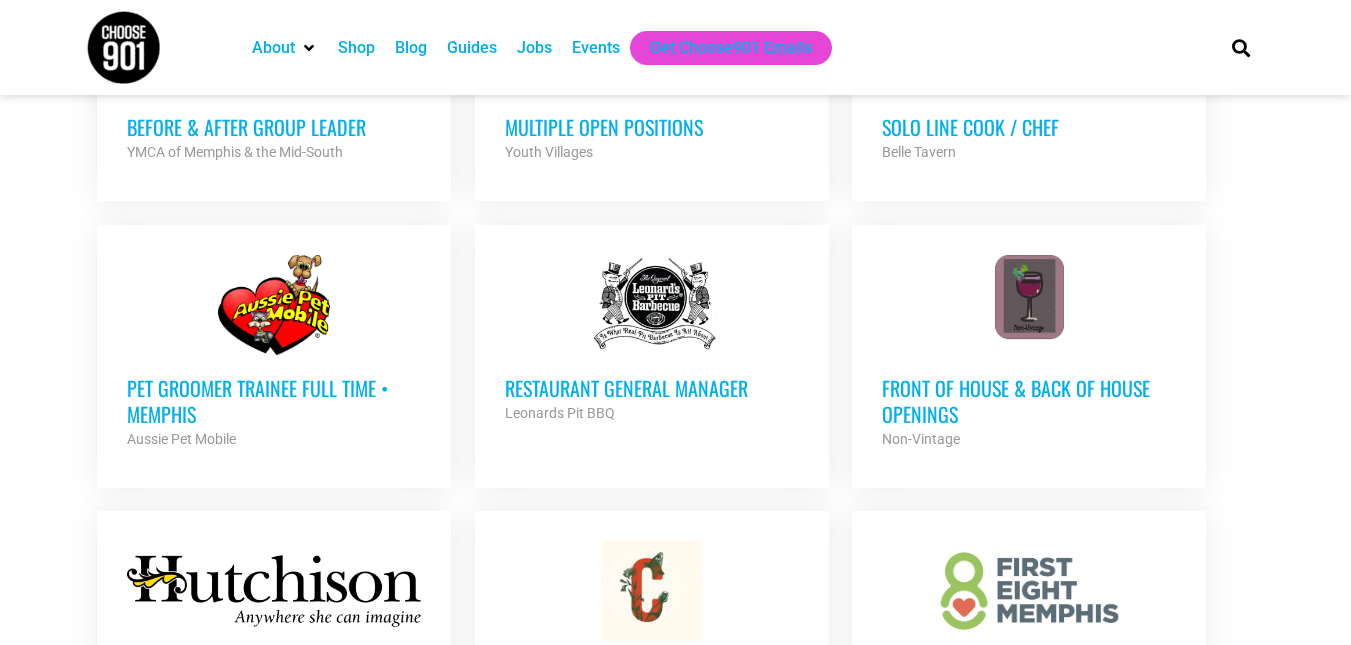 click on "Front of House & Back of House Openings" at bounding box center [1029, 401] 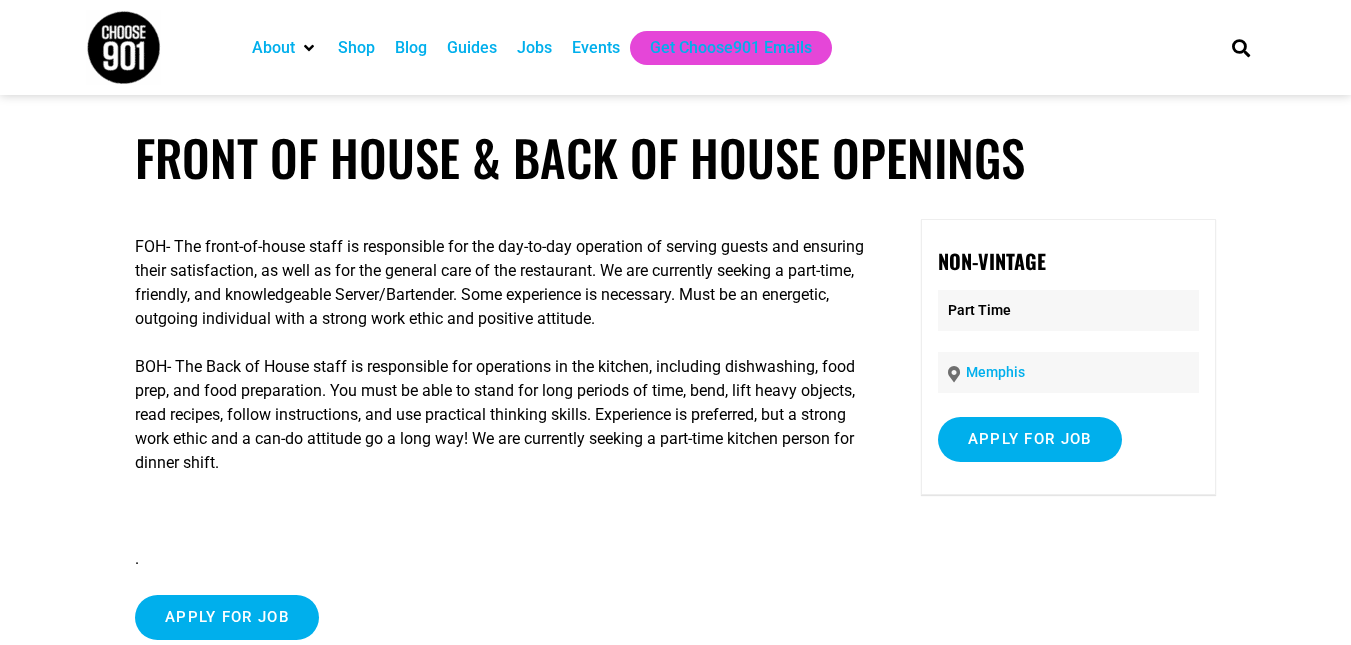 scroll, scrollTop: 0, scrollLeft: 0, axis: both 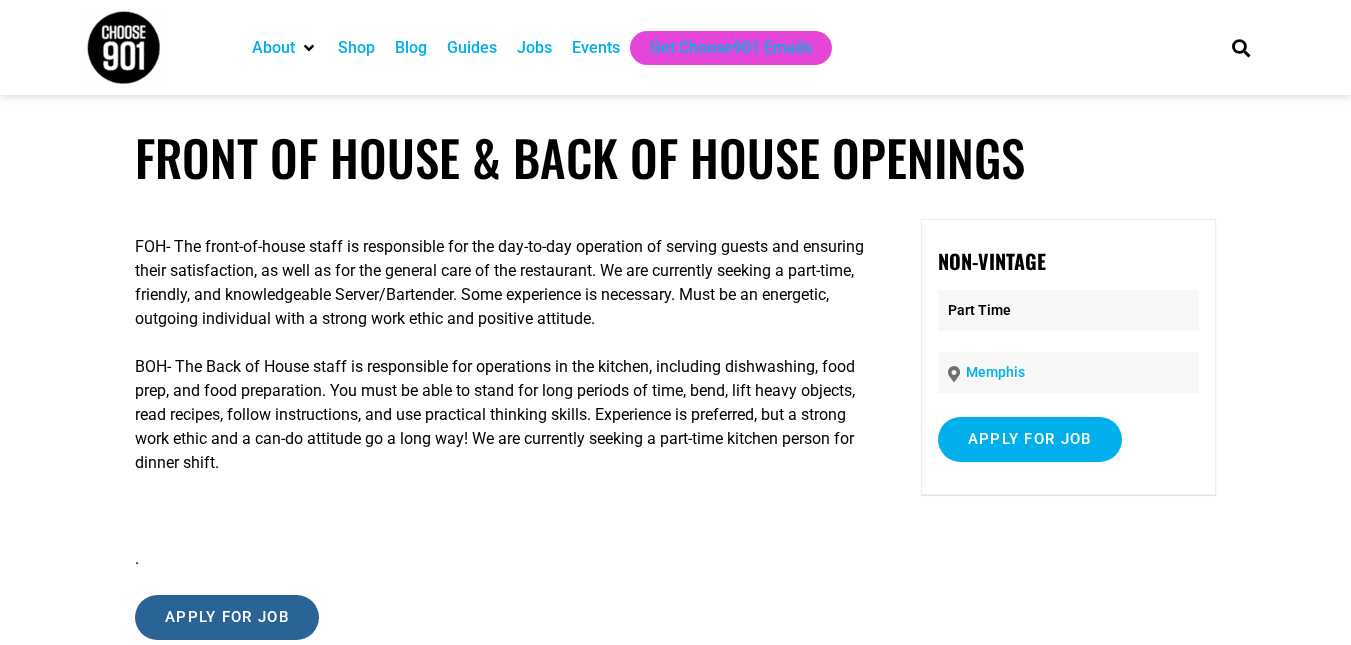 click on "Apply for job" at bounding box center [227, 617] 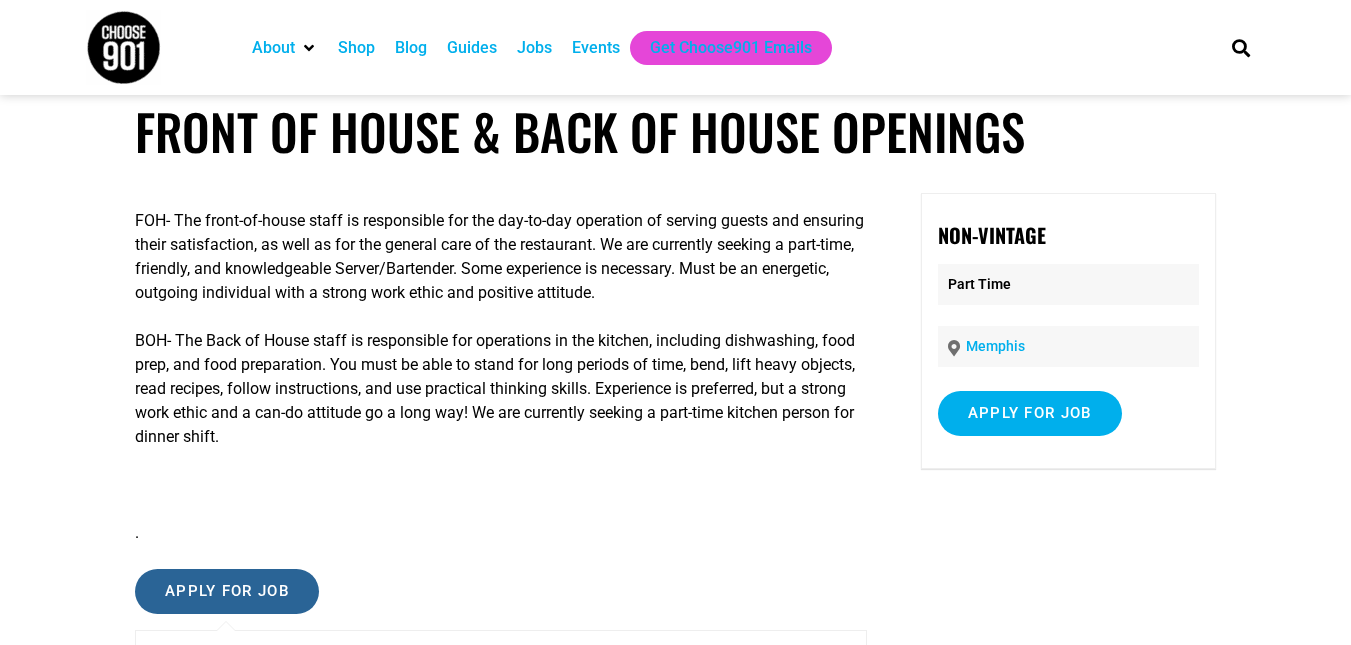 scroll, scrollTop: 66, scrollLeft: 0, axis: vertical 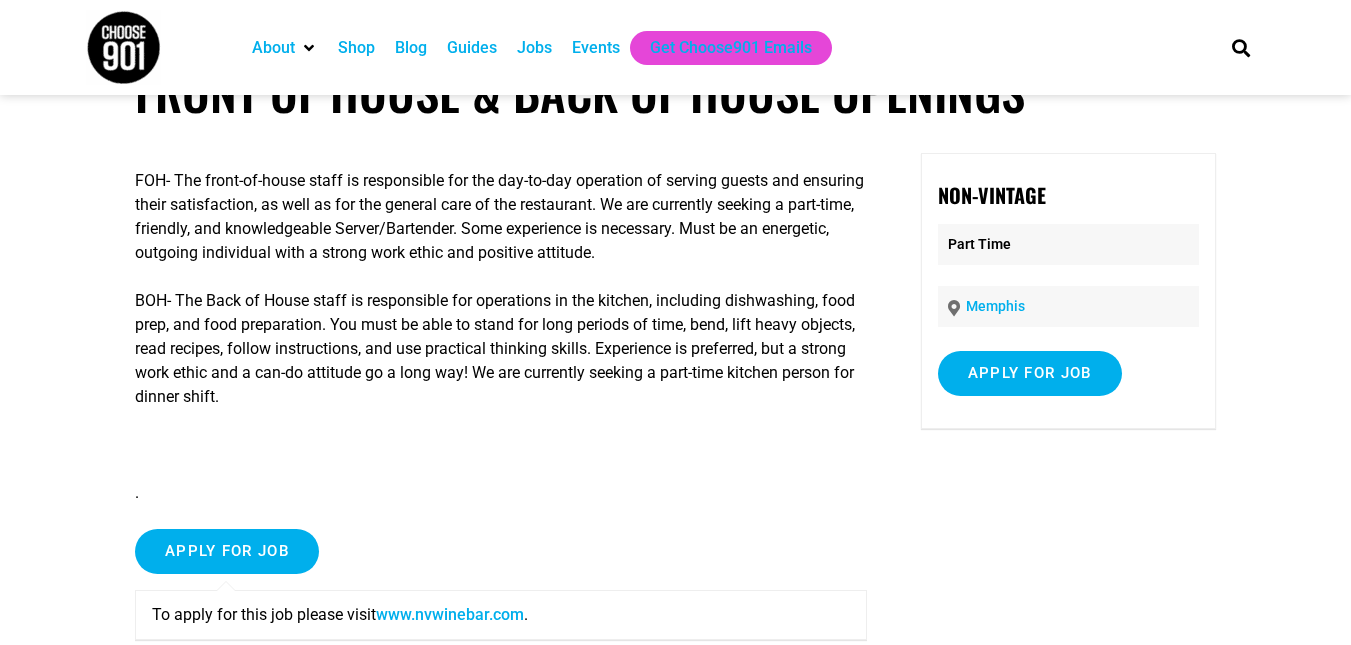 click on "www.nvwinebar.com" at bounding box center (450, 614) 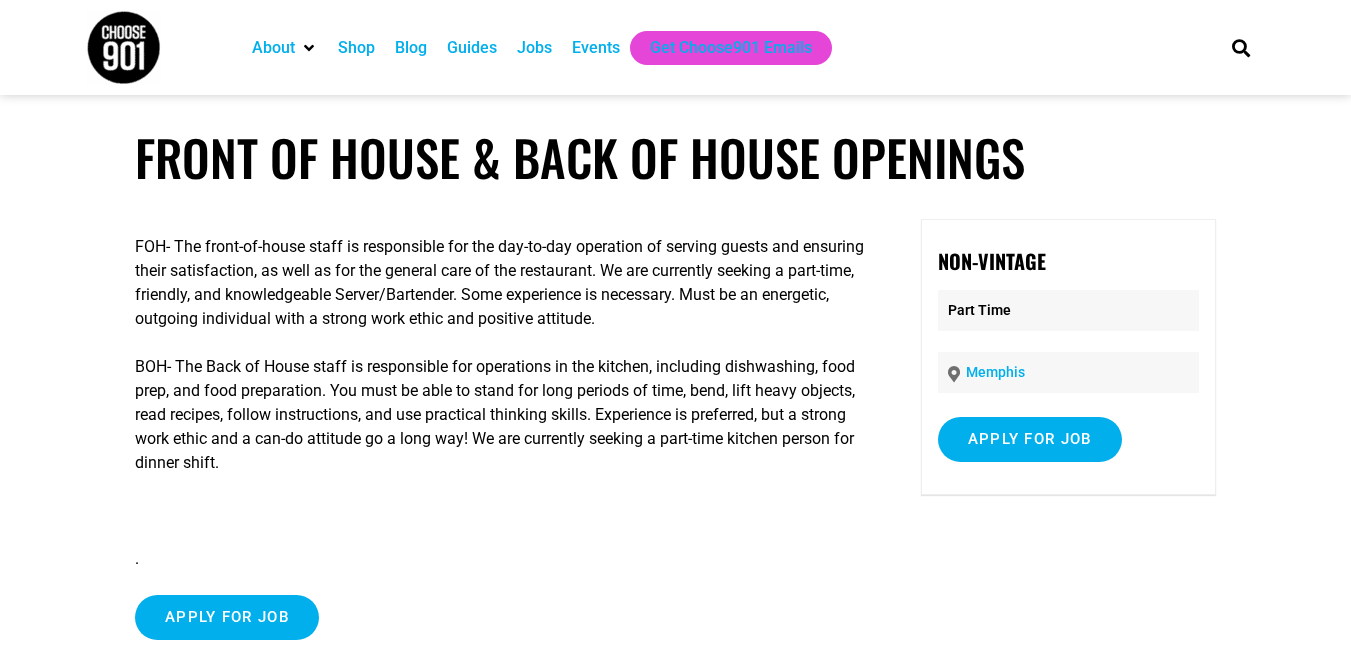 scroll, scrollTop: 66, scrollLeft: 0, axis: vertical 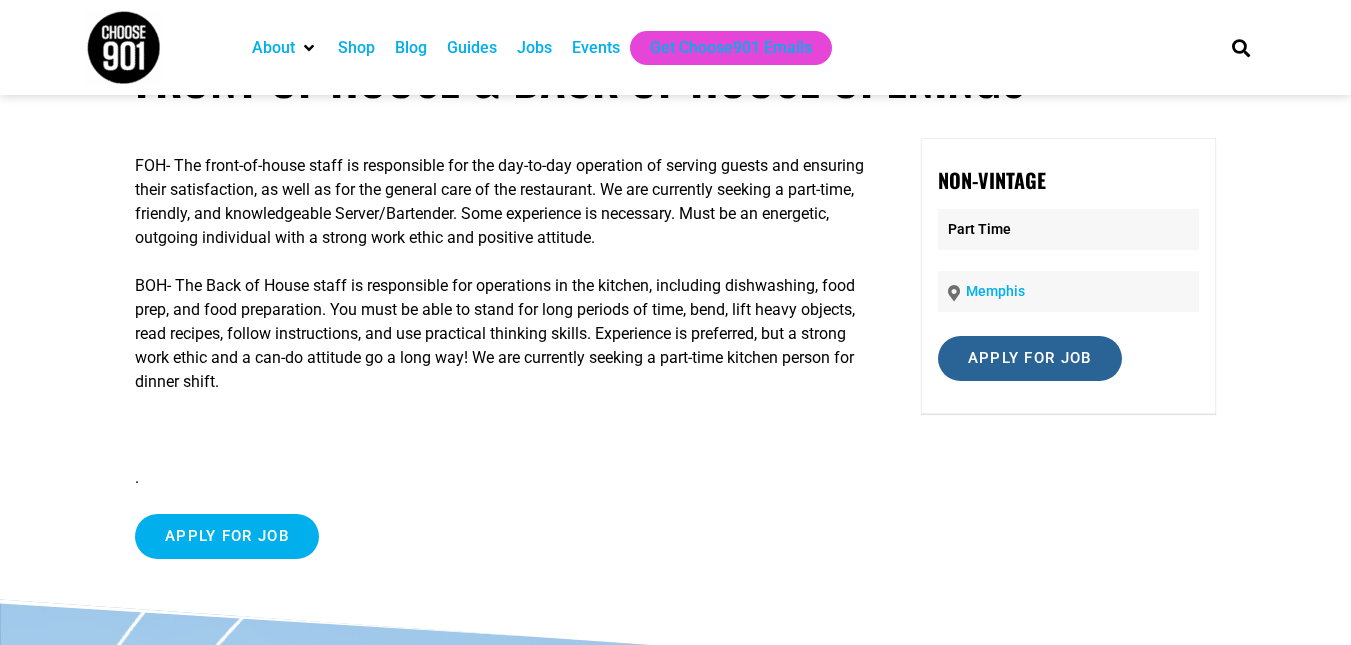 click on "Apply for job" at bounding box center [1030, 358] 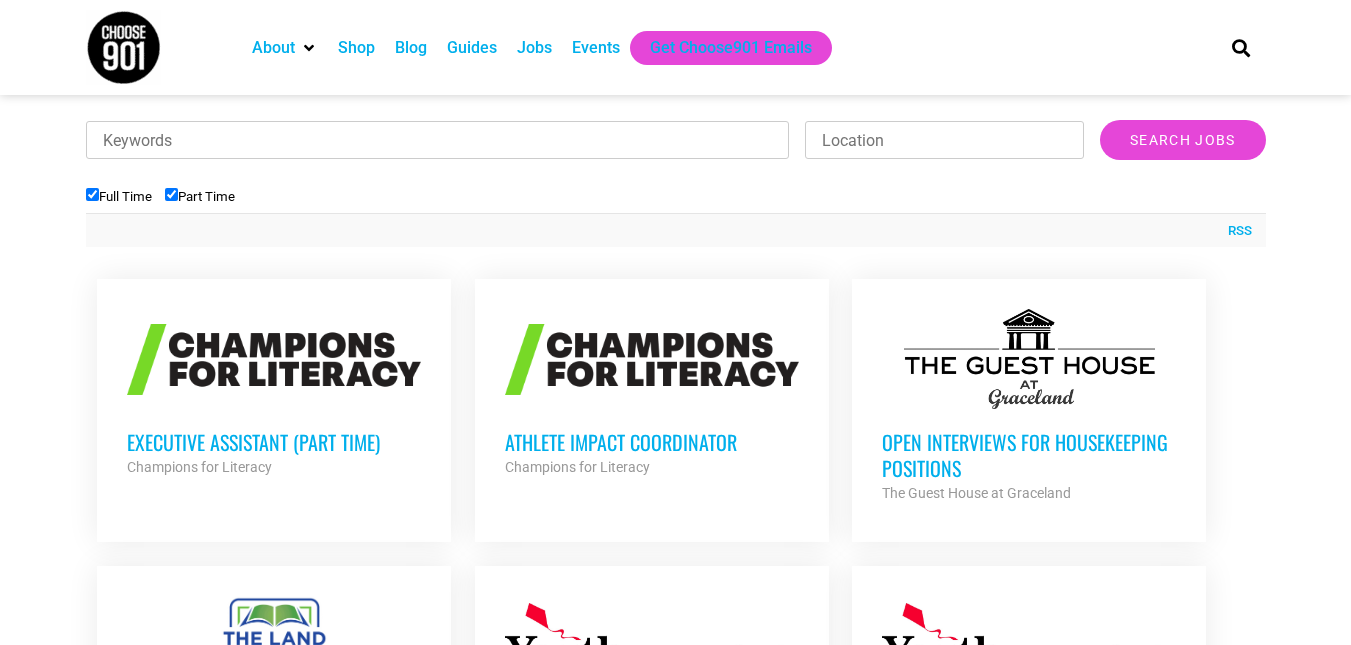 scroll, scrollTop: 693, scrollLeft: 0, axis: vertical 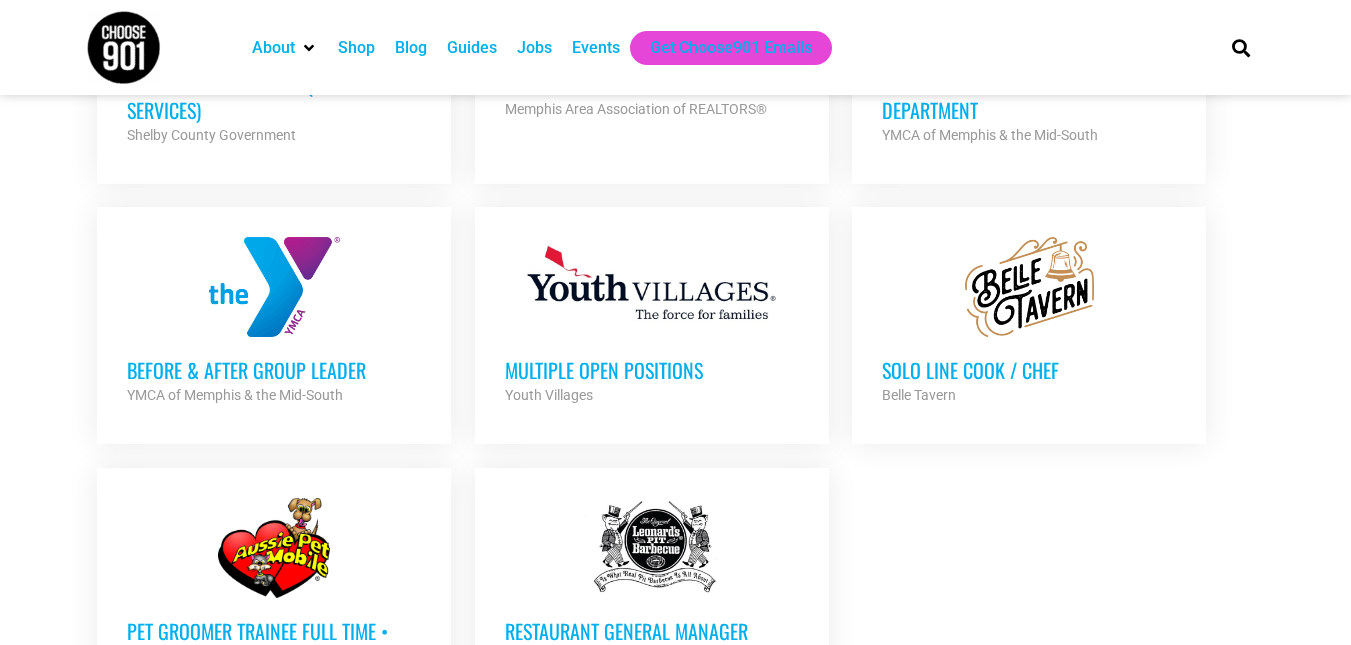 click on "Belle Tavern" at bounding box center (1029, 395) 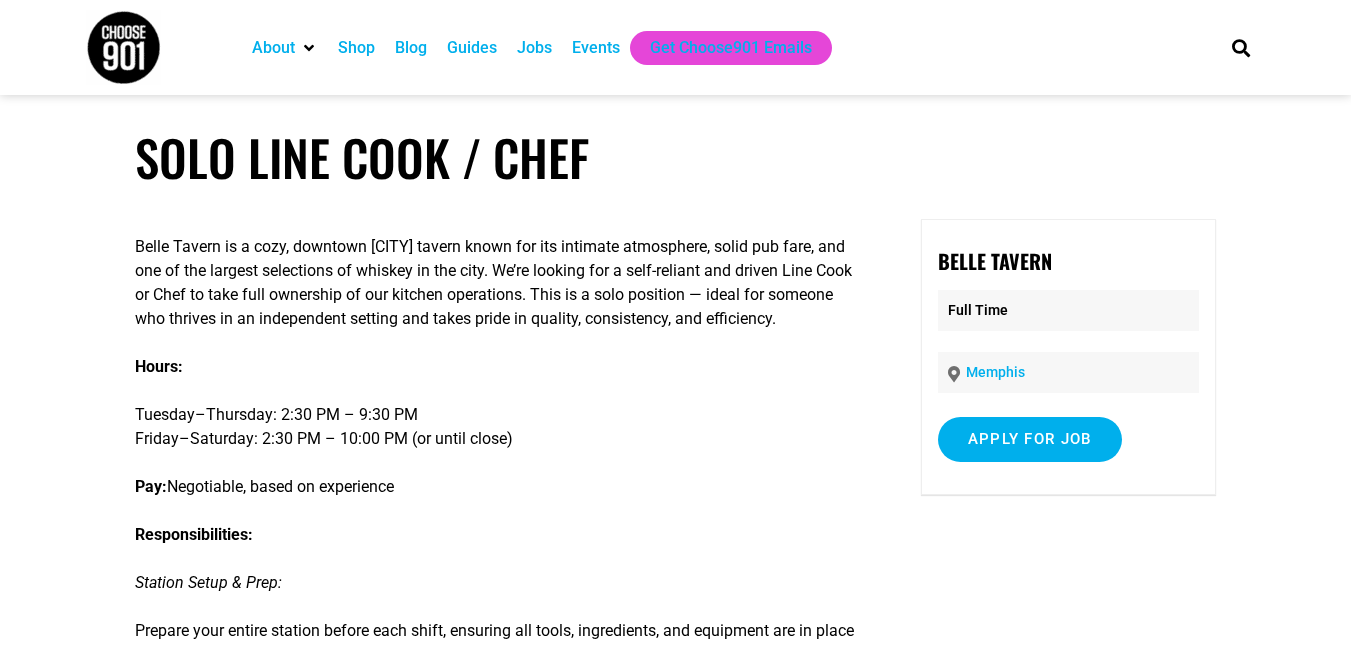 scroll, scrollTop: 0, scrollLeft: 0, axis: both 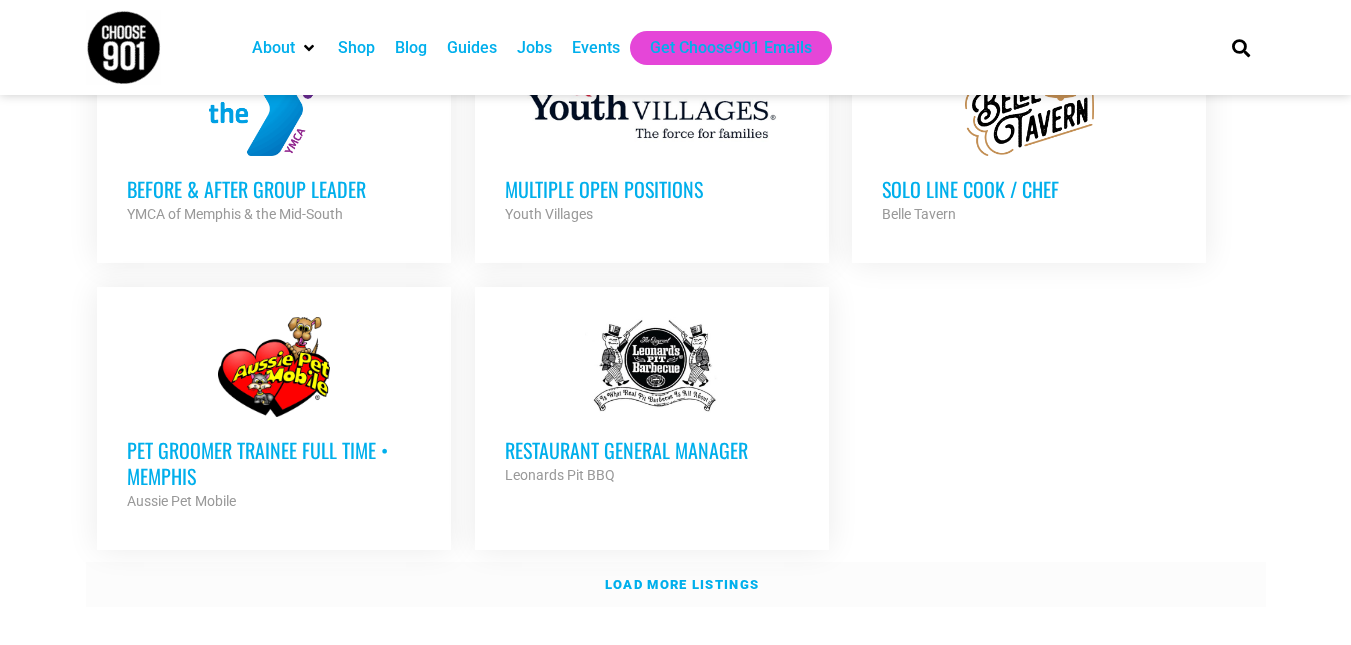click on "Load more listings" at bounding box center [676, 585] 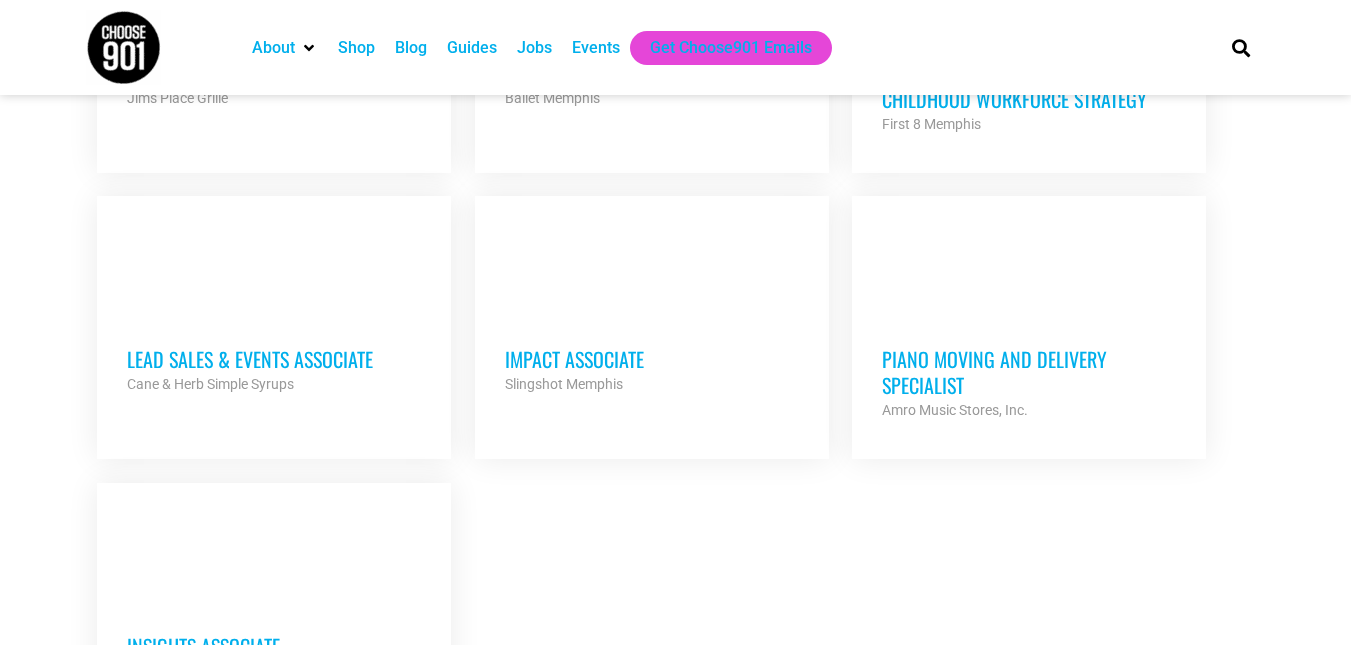 scroll, scrollTop: 4058, scrollLeft: 0, axis: vertical 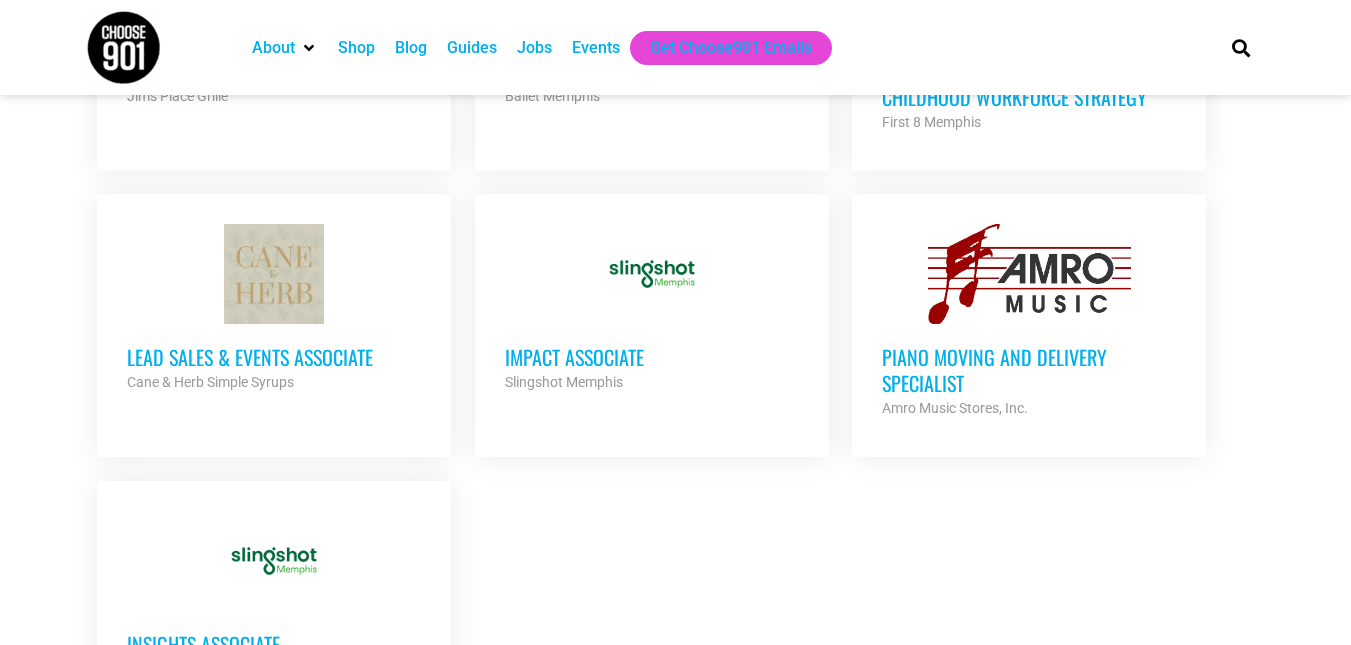 click on "Lead Sales & Events Associate" at bounding box center [274, 357] 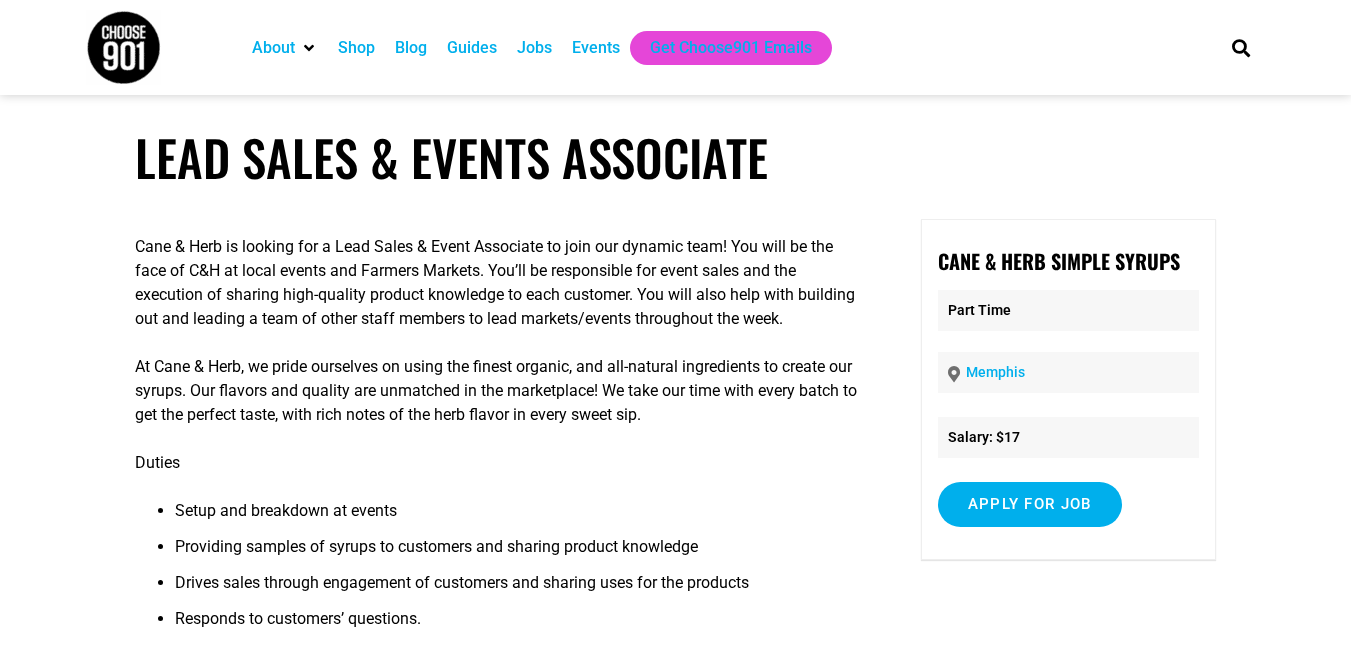 scroll, scrollTop: 50, scrollLeft: 0, axis: vertical 